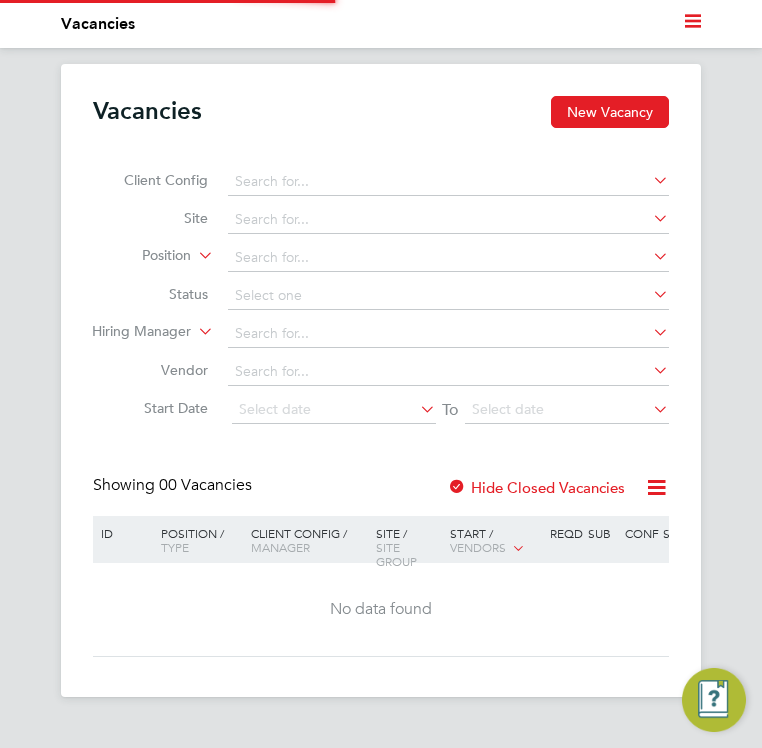 scroll, scrollTop: 0, scrollLeft: 0, axis: both 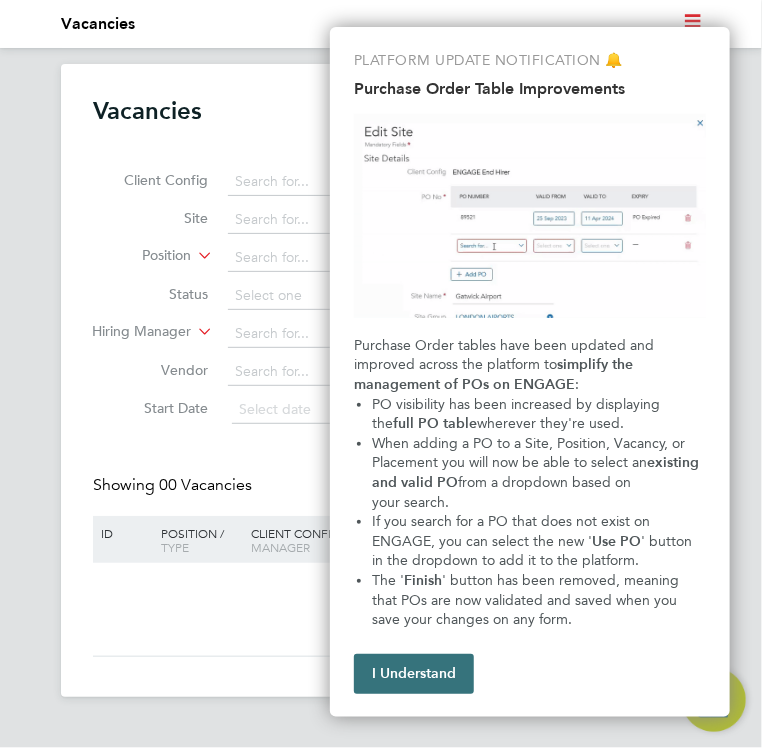 click on "I Understand" at bounding box center (414, 674) 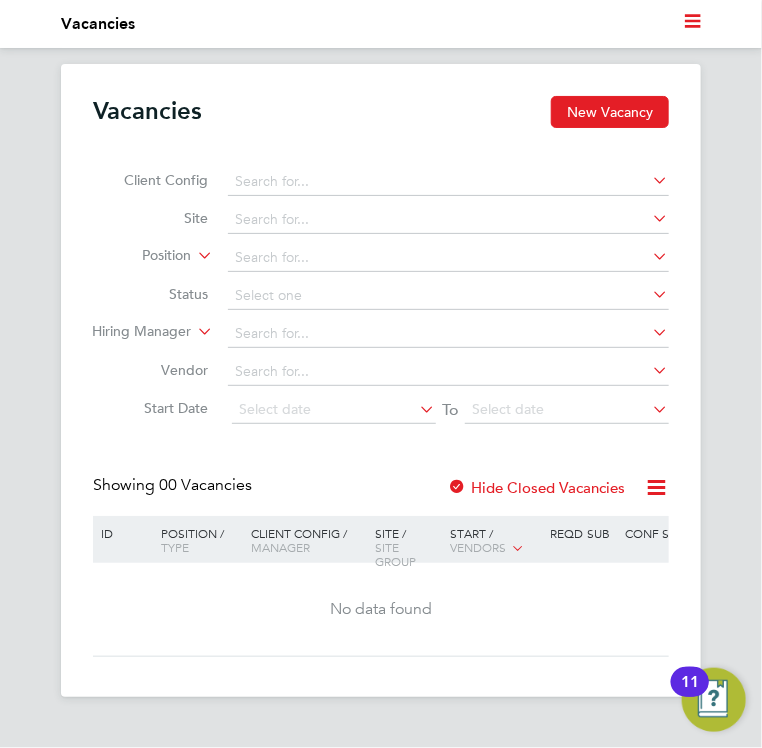 click 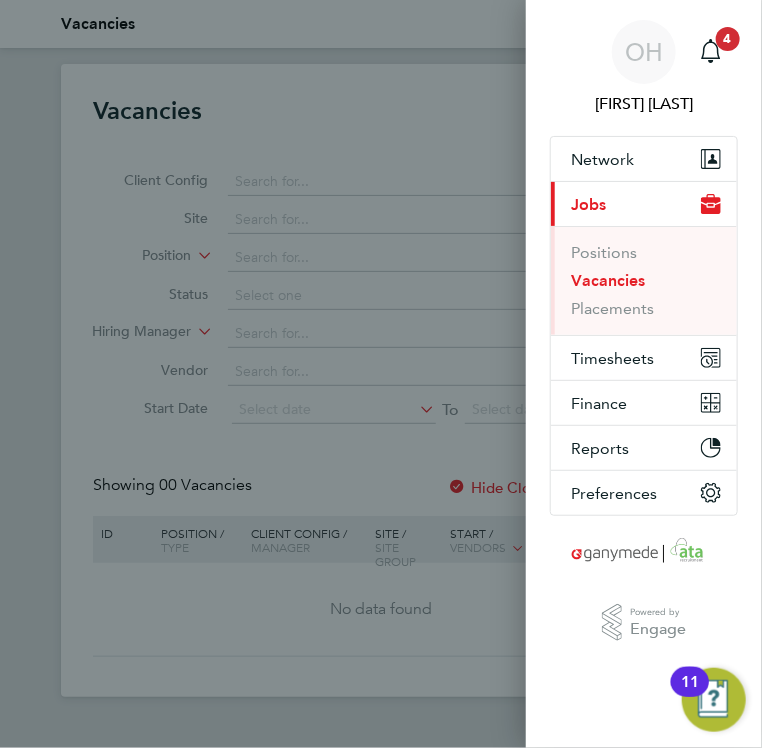 click on "Jobs" at bounding box center (588, 204) 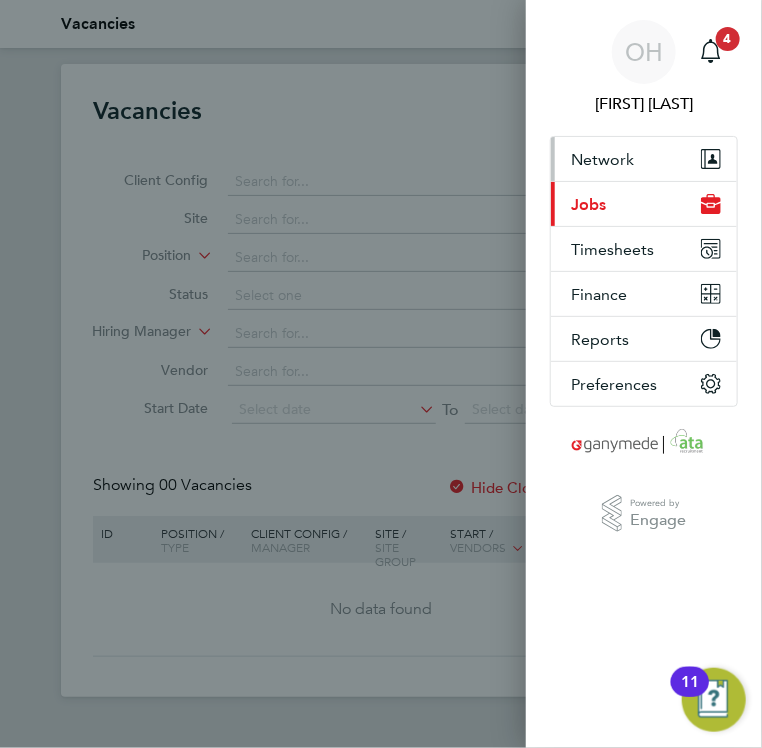 click on "Network" at bounding box center (644, 159) 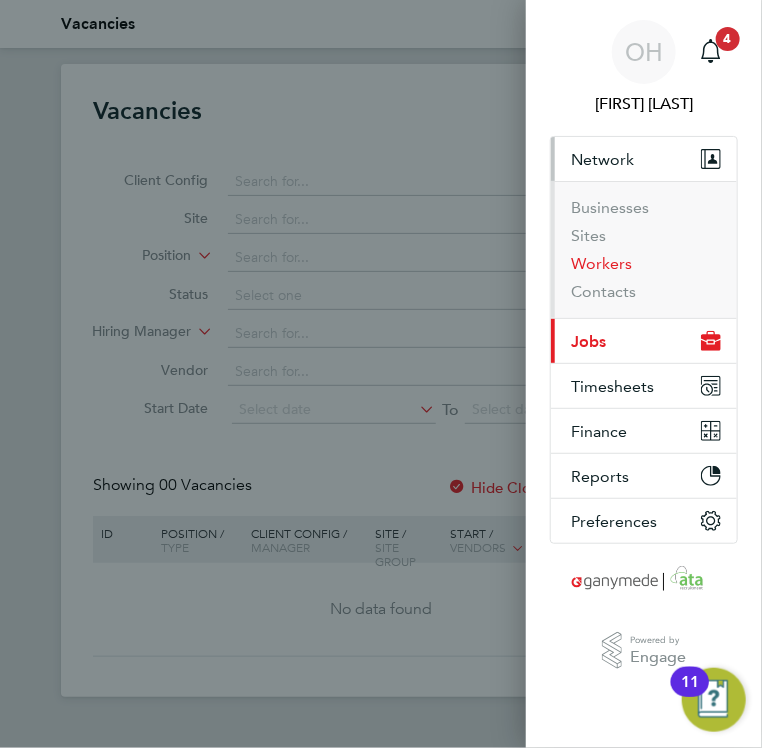 click on "Workers" at bounding box center (601, 264) 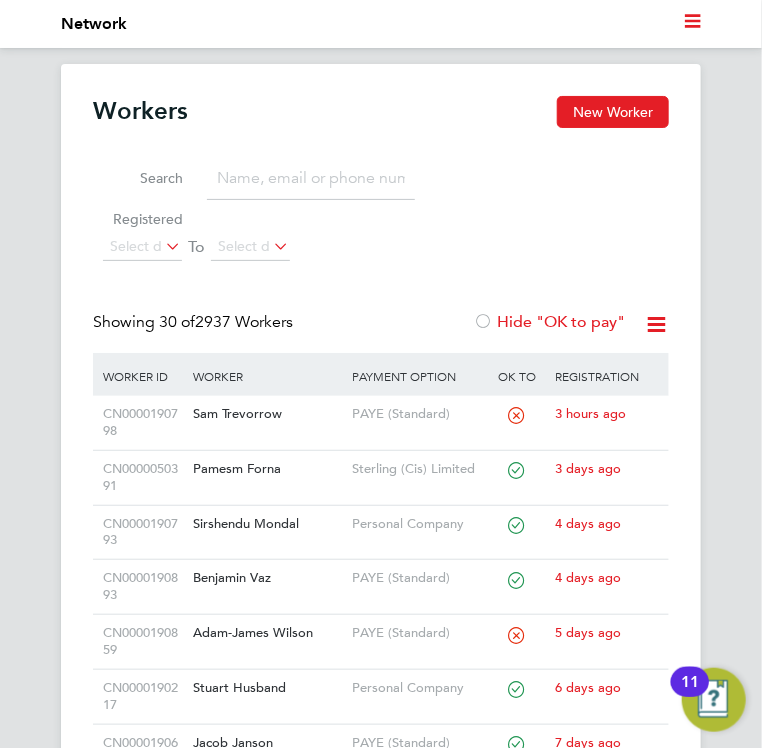 click 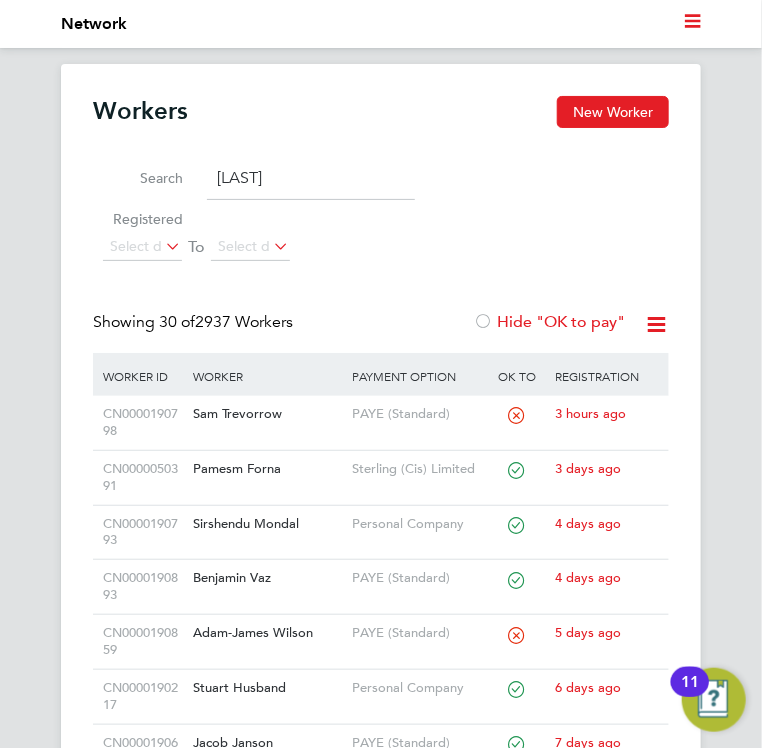 type on "taylor" 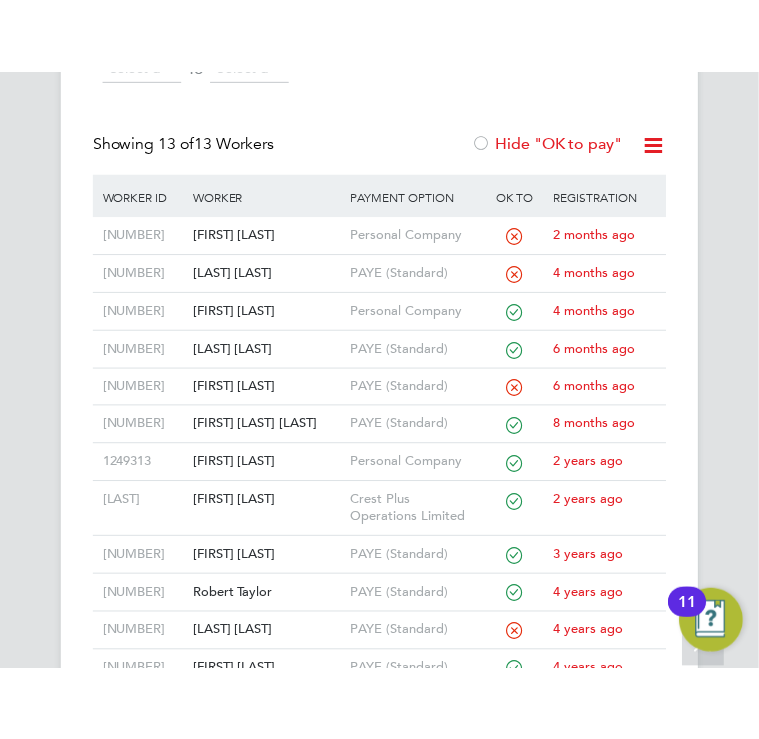 scroll, scrollTop: 235, scrollLeft: 0, axis: vertical 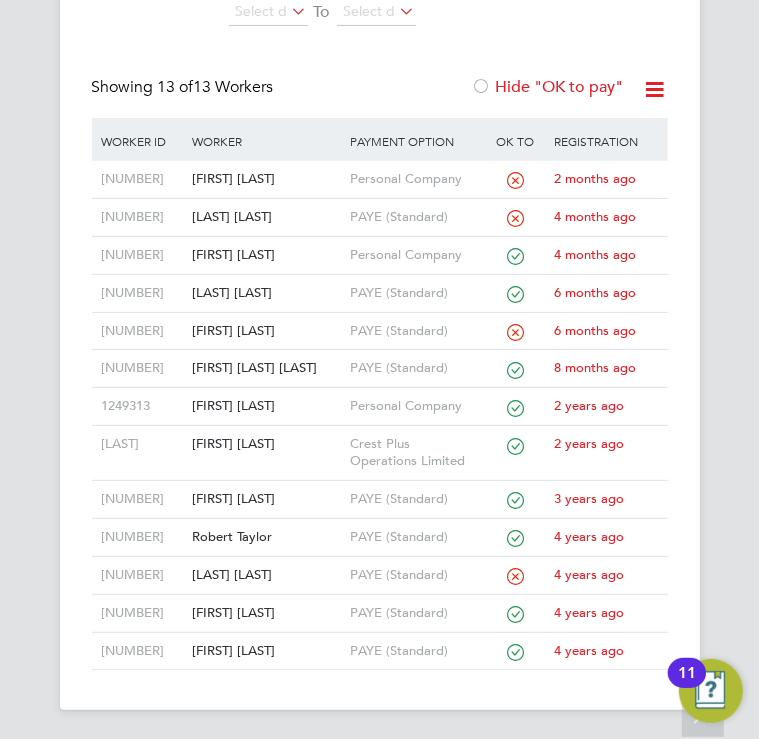 click on "Workers New Worker Search   taylor Registered
Select date
To
Select date
Showing   13 of  13 Workers   Hide "OK to pay" Worker ID Worker Payment Option OK to pay Registration Date 87464 Nicholas Taylor Personal Company   2 months ago 1277348 Taylor Donaldson PAYE (Standard)   4 months ago 1127870 Craig Taylor Personal Company   4 months ago 1274366 Taylor Weeks PAYE (Standard)   6 months ago 1271857 Lee Taylor PAYE (Standard)   6 months ago 1271585 Samuel Taylor Ackroyd PAYE (Standard)   8 months ago 1249313 Dave Taylor Personal Company   2 years ago Taylor Stacey Taylor Crest Plus Operations Limited   2 years ago 1226926 Brian Taylor PAYE (Standard)   3 years ago 1225687 Robert Taylor PAYE (Standard)   4 years ago 1223886 Taylor Shields PAYE (Standard)   4 years ago 1221814 Thomas Taylor PAYE (Standard)   4 years ago 1216690 Mark Taylor PAYE (Standard)   4 years ago Show  30  more M T W T F S S M T W T F S S Create Workers Report" 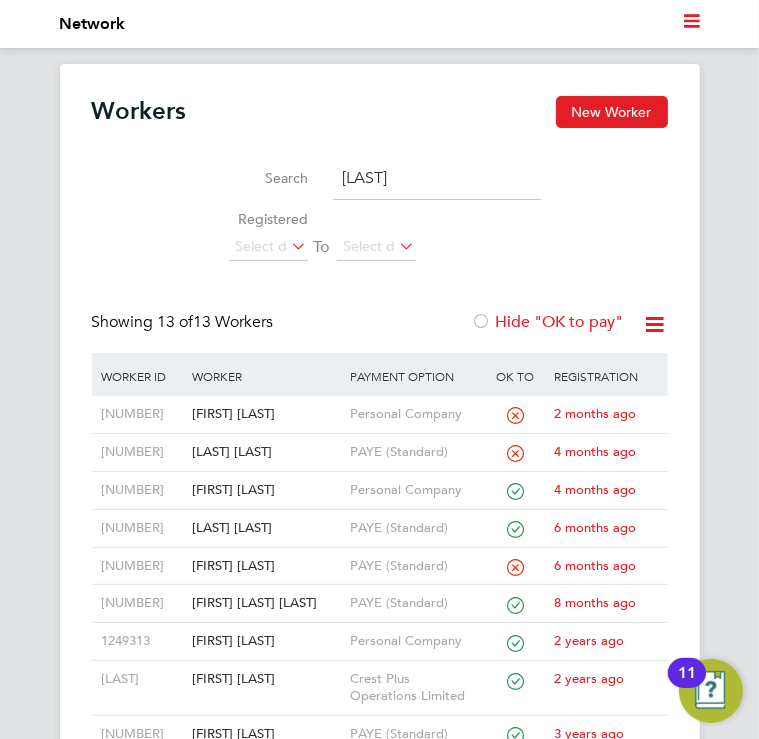 click on "taylor" 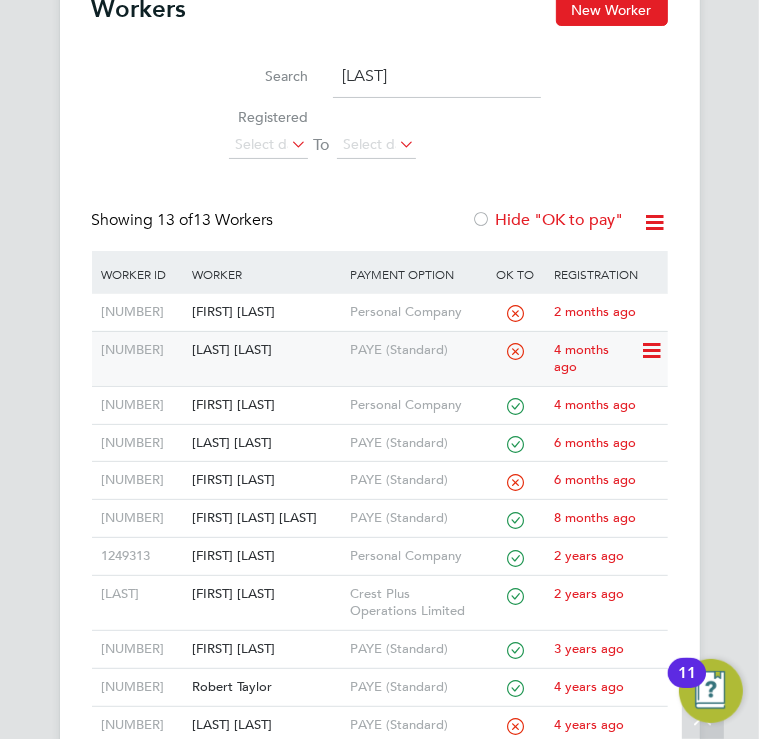 scroll, scrollTop: 100, scrollLeft: 0, axis: vertical 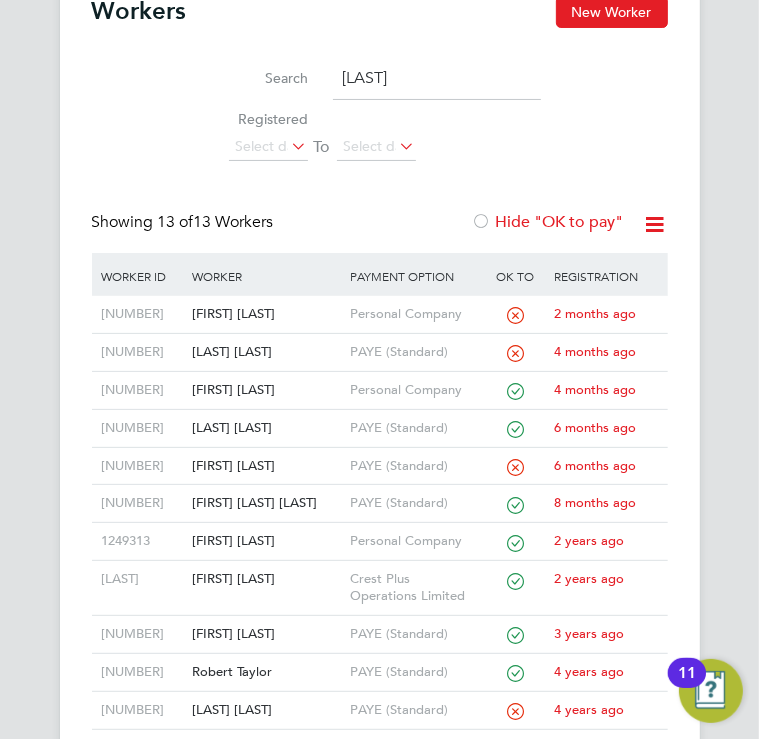 click 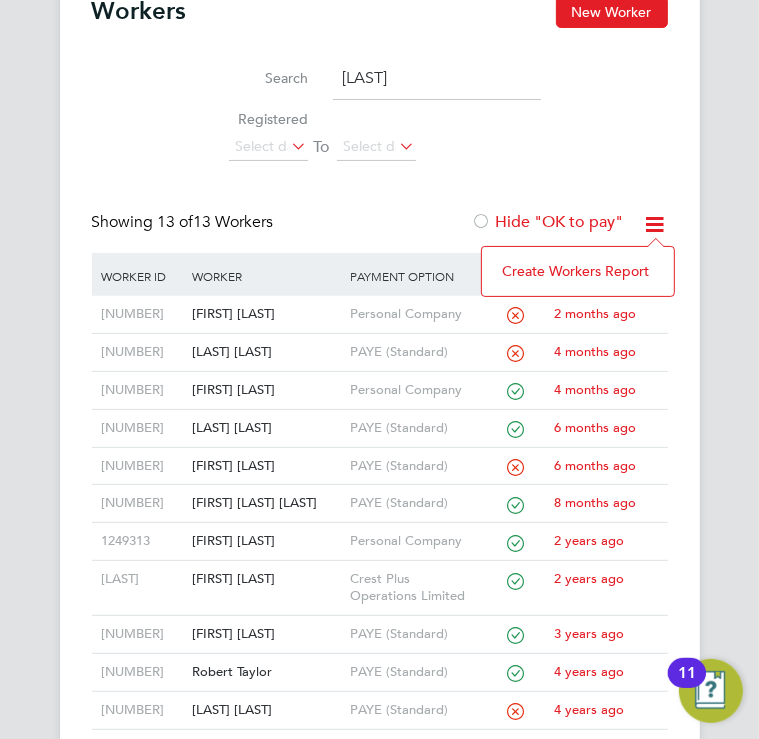 click 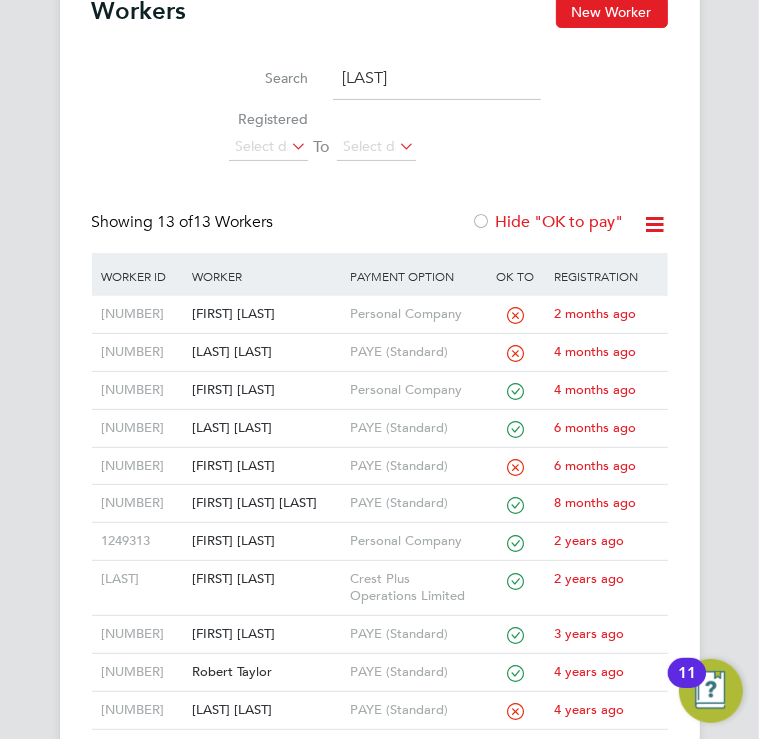 scroll, scrollTop: 0, scrollLeft: 0, axis: both 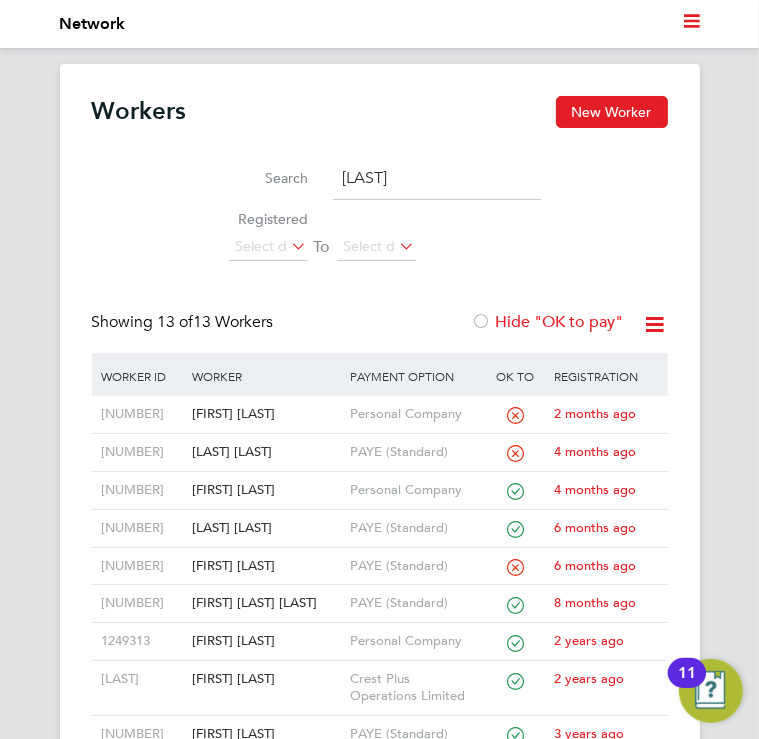 click 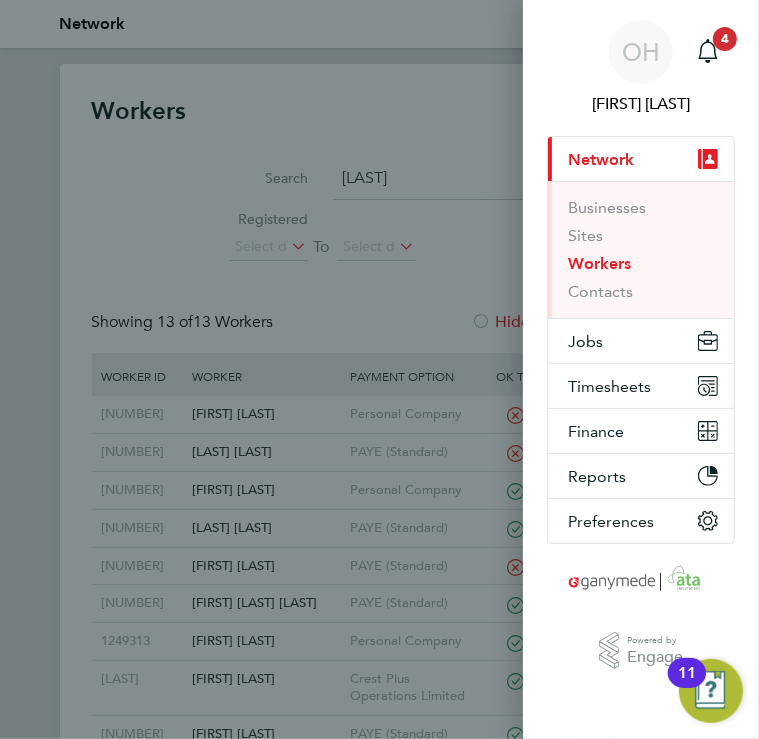 click on "Workers" at bounding box center (599, 264) 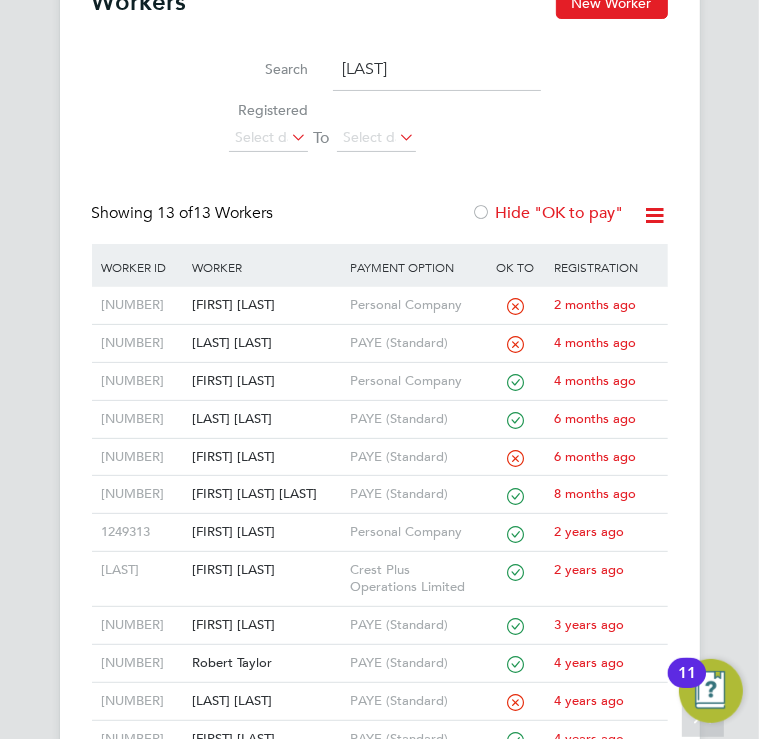 scroll, scrollTop: 84, scrollLeft: 0, axis: vertical 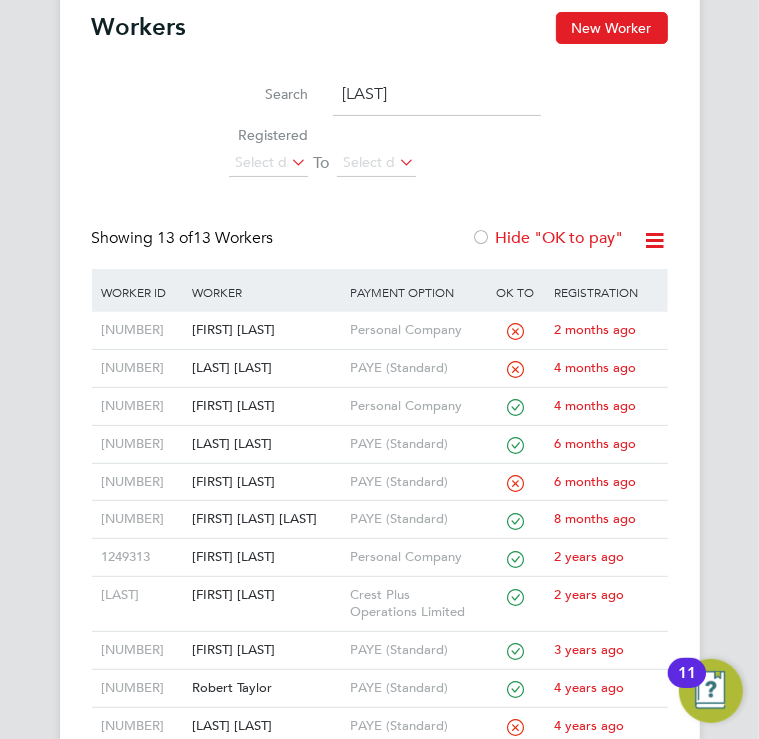 click 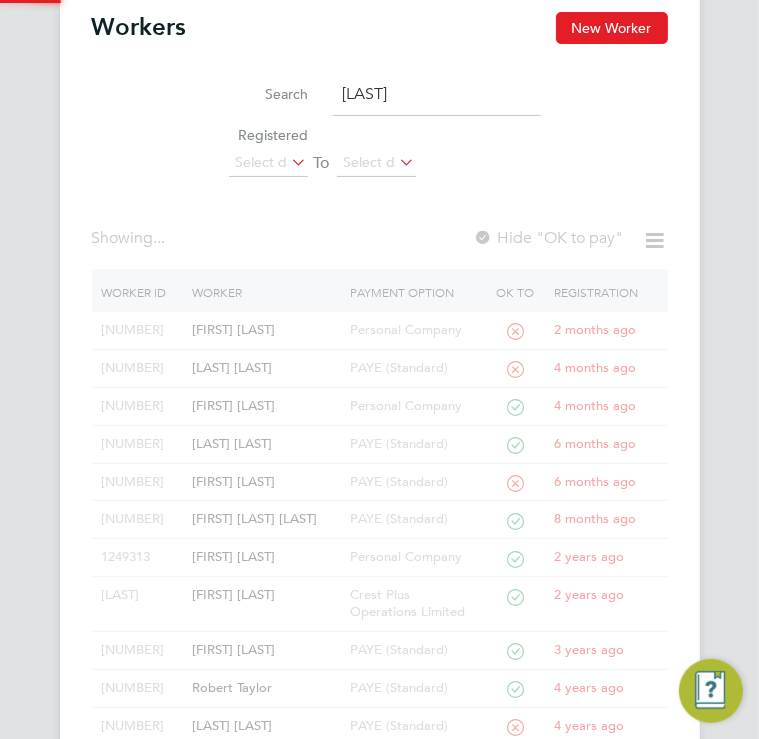 scroll, scrollTop: 0, scrollLeft: 0, axis: both 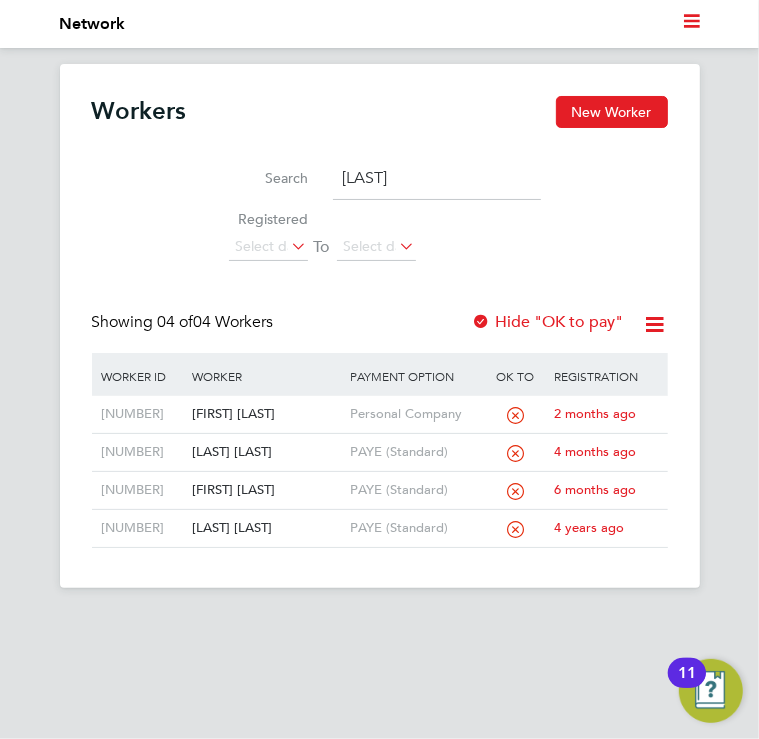 click 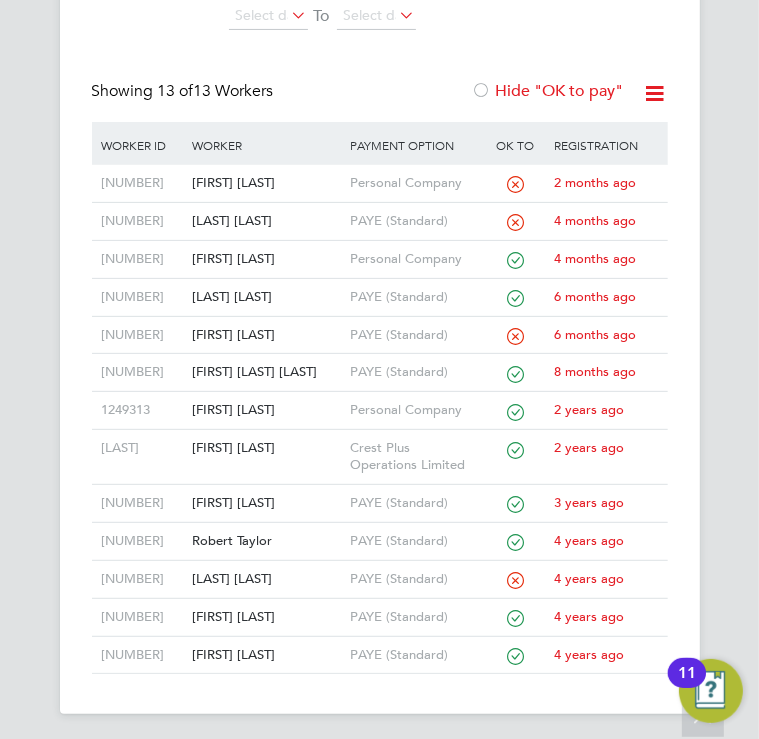 scroll, scrollTop: 203, scrollLeft: 0, axis: vertical 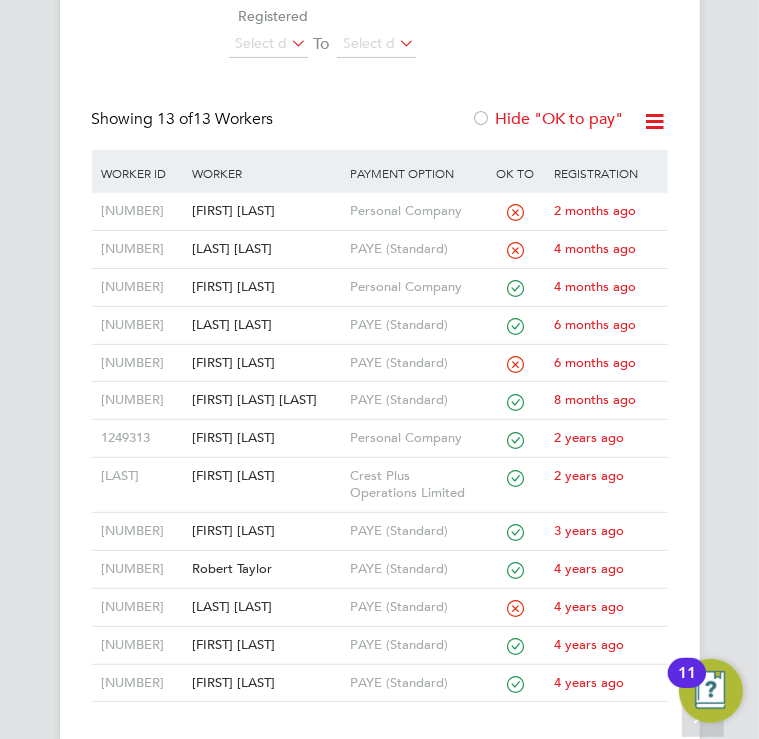 click 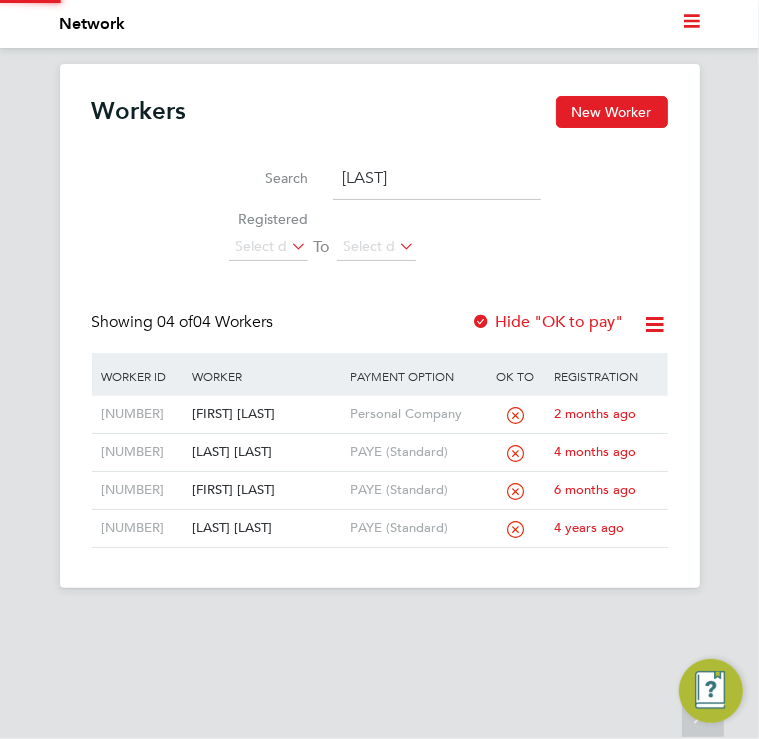 scroll, scrollTop: 0, scrollLeft: 0, axis: both 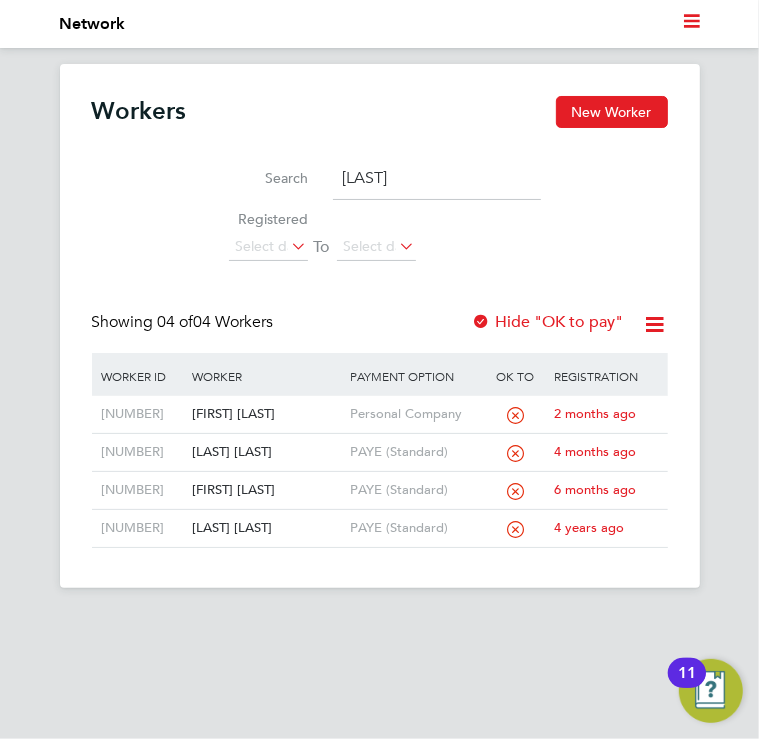 click 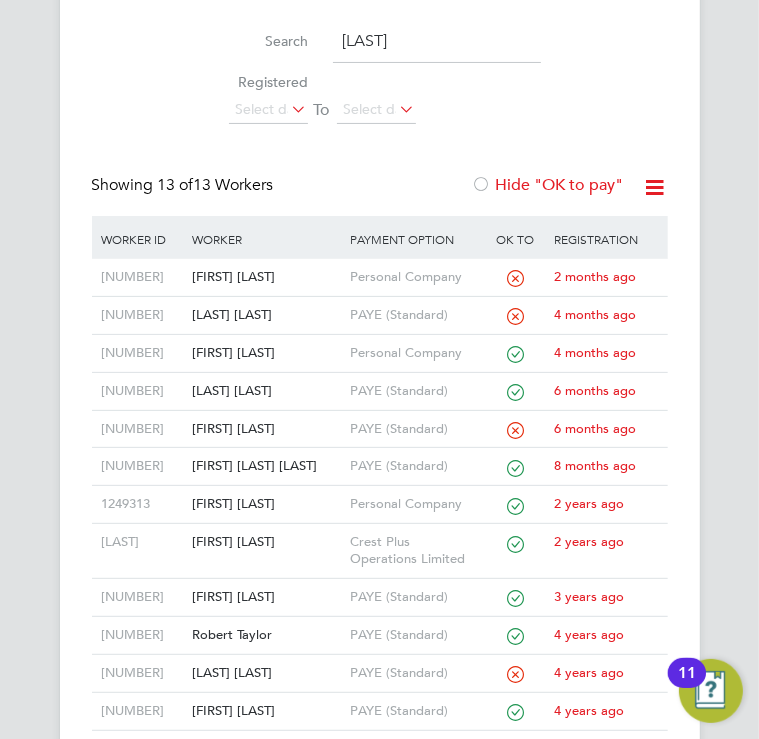 scroll, scrollTop: 224, scrollLeft: 0, axis: vertical 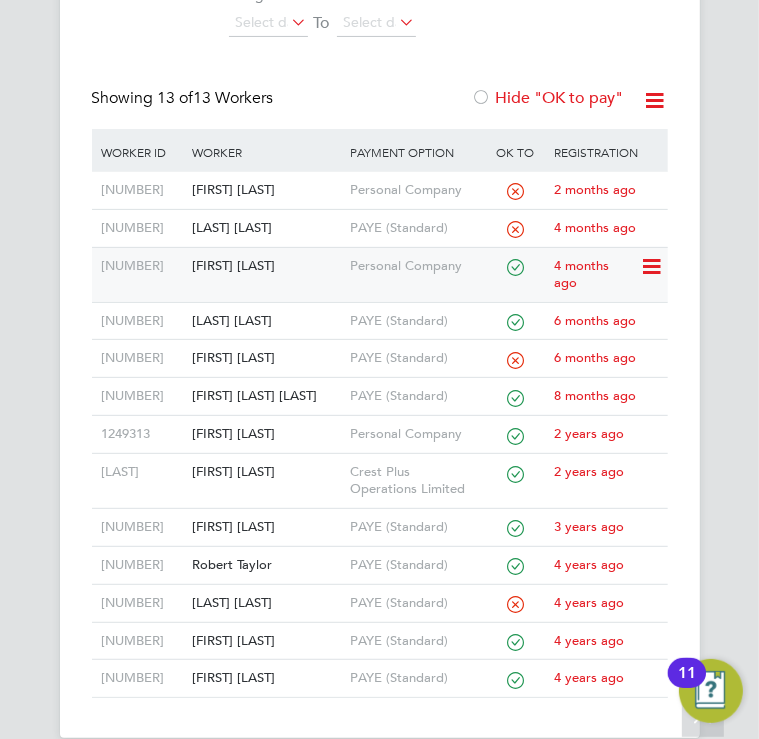 click on "Craig Taylor" 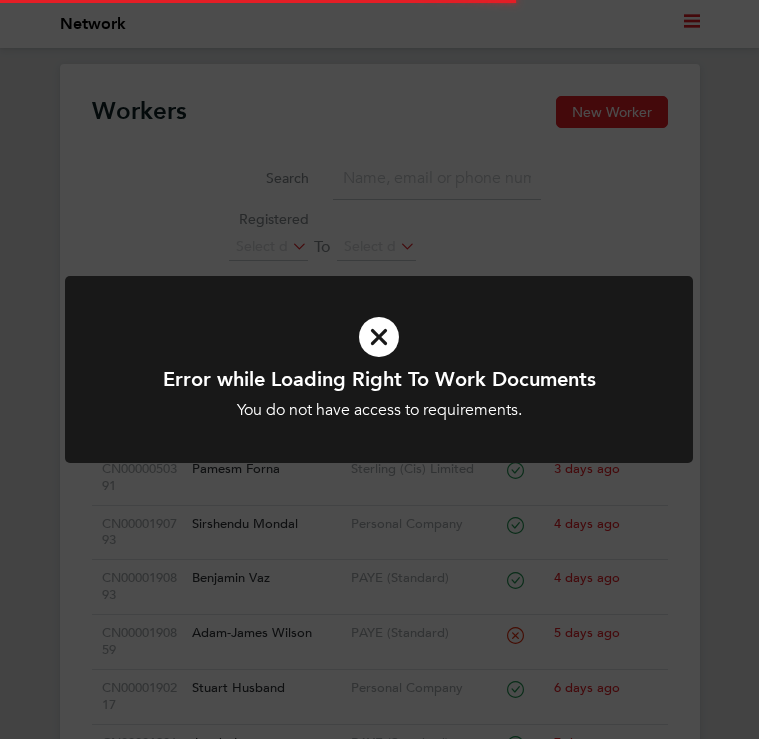 scroll, scrollTop: 0, scrollLeft: 0, axis: both 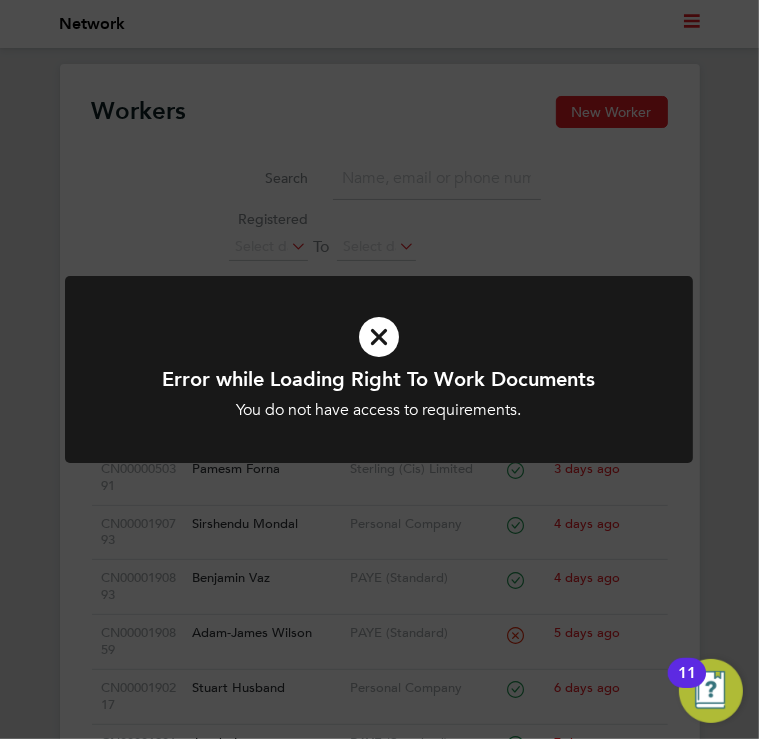 click at bounding box center [379, 337] 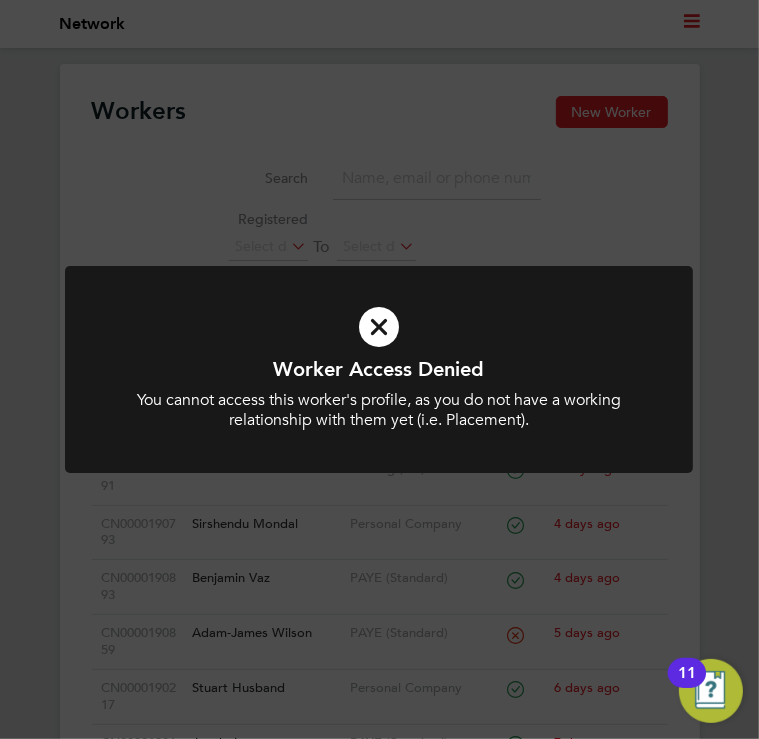 click at bounding box center [379, 327] 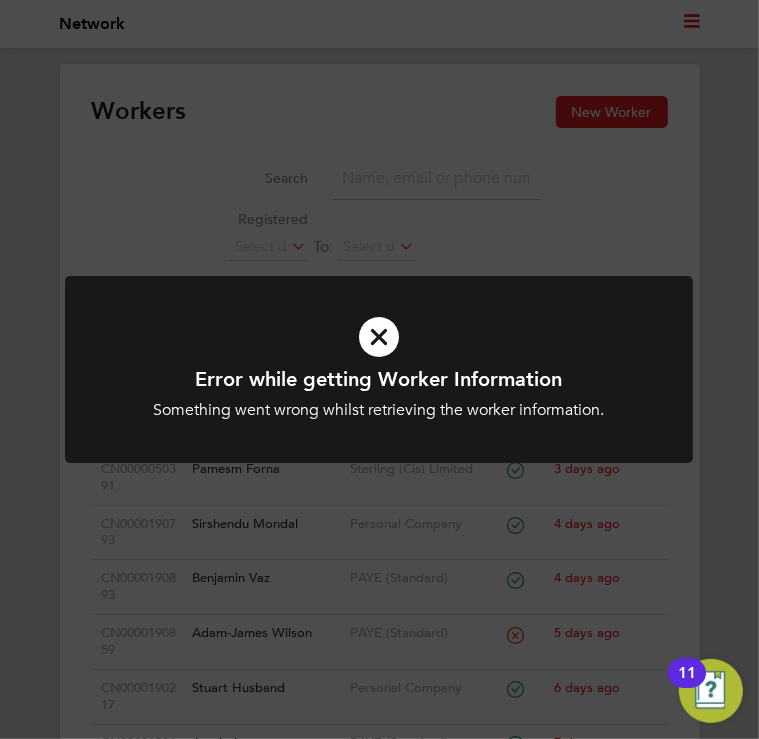 click at bounding box center [379, 337] 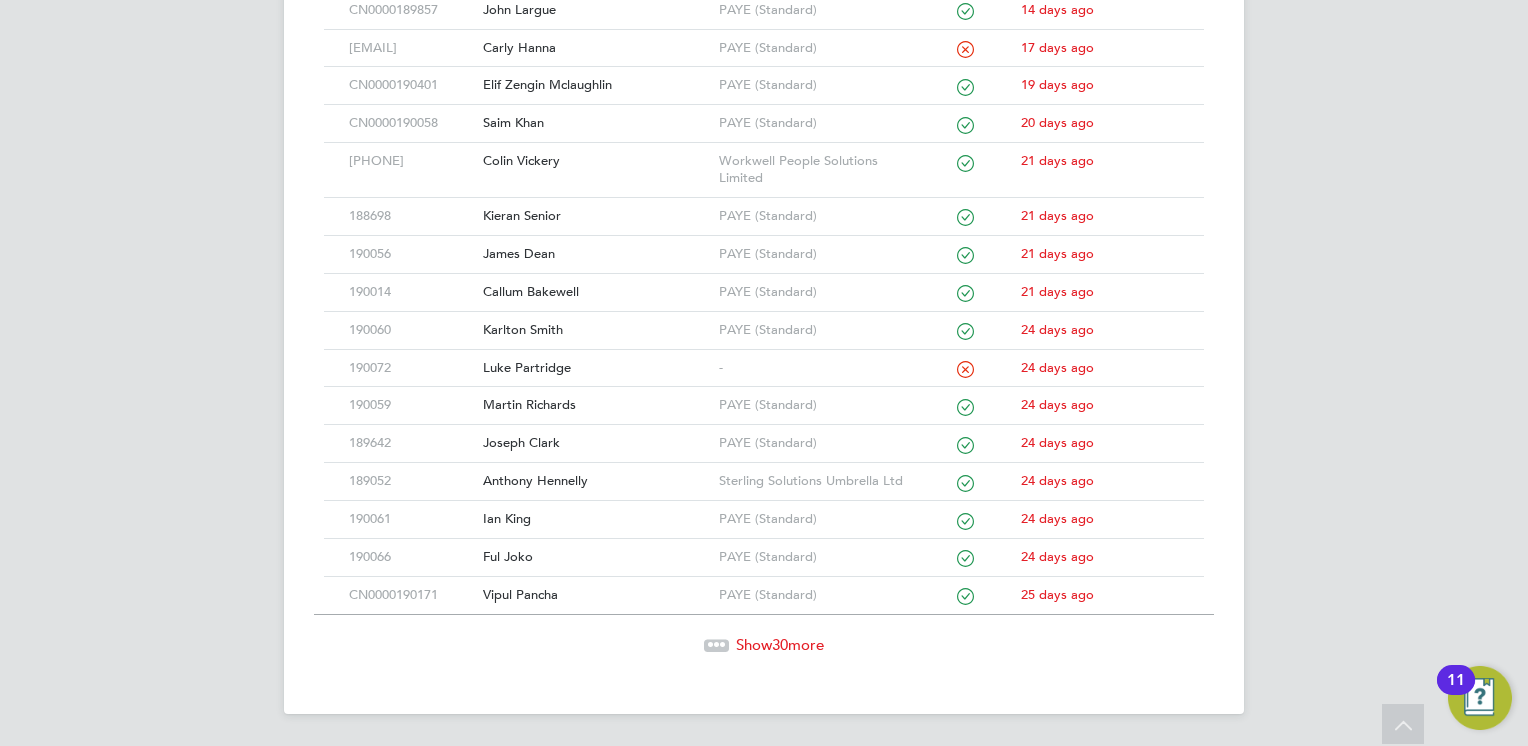 scroll, scrollTop: 0, scrollLeft: 0, axis: both 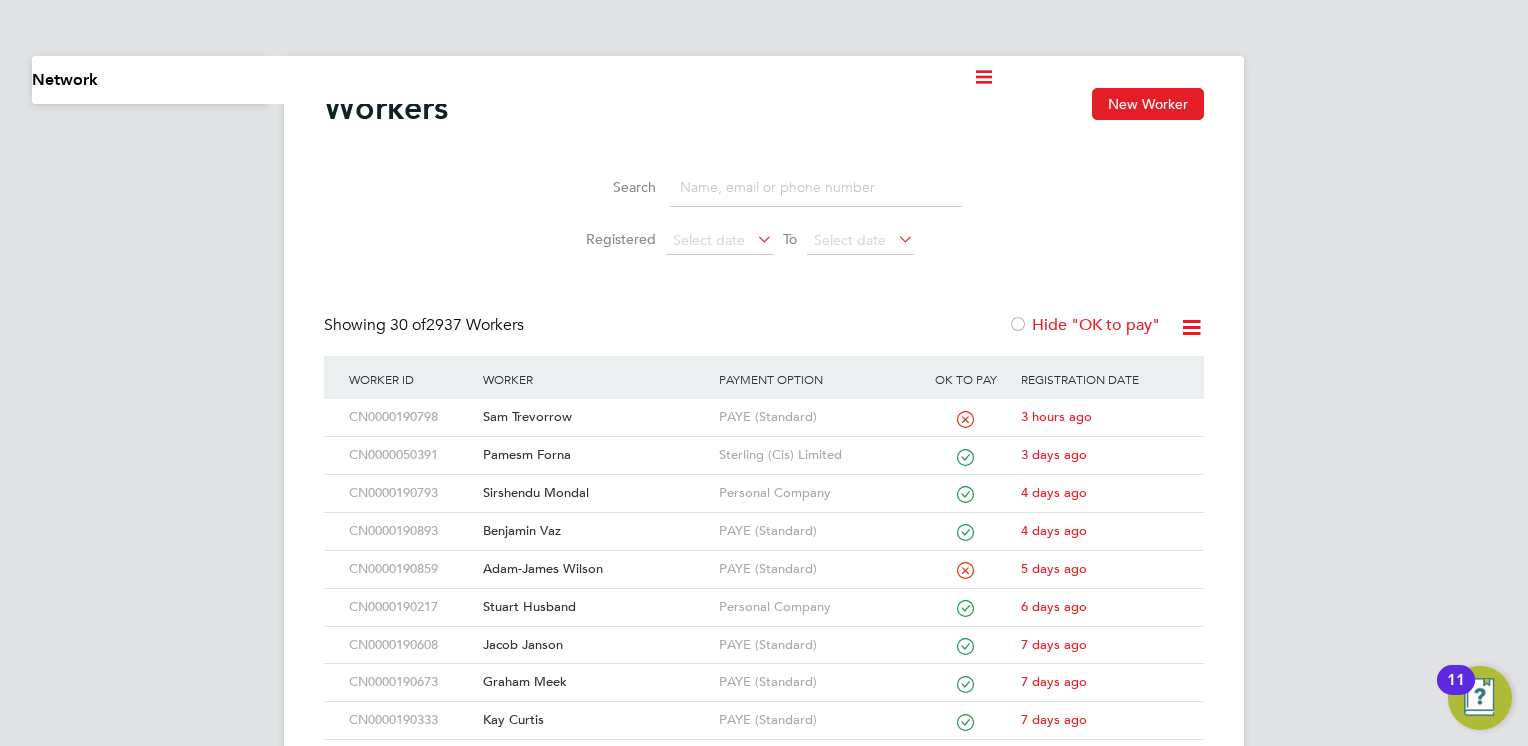 click on "Current page:   Network" at bounding box center (512, 80) 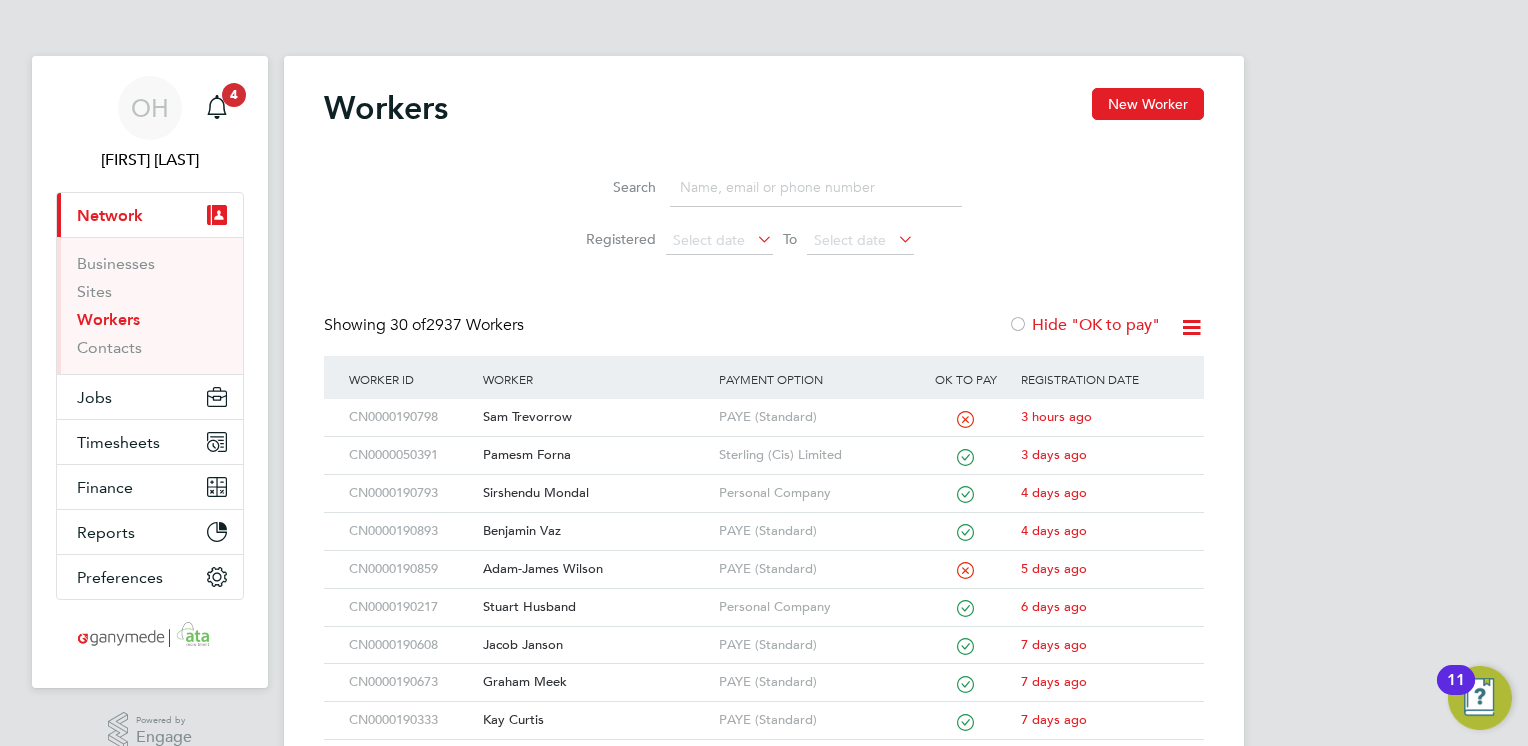 click on "Workers" at bounding box center (108, 319) 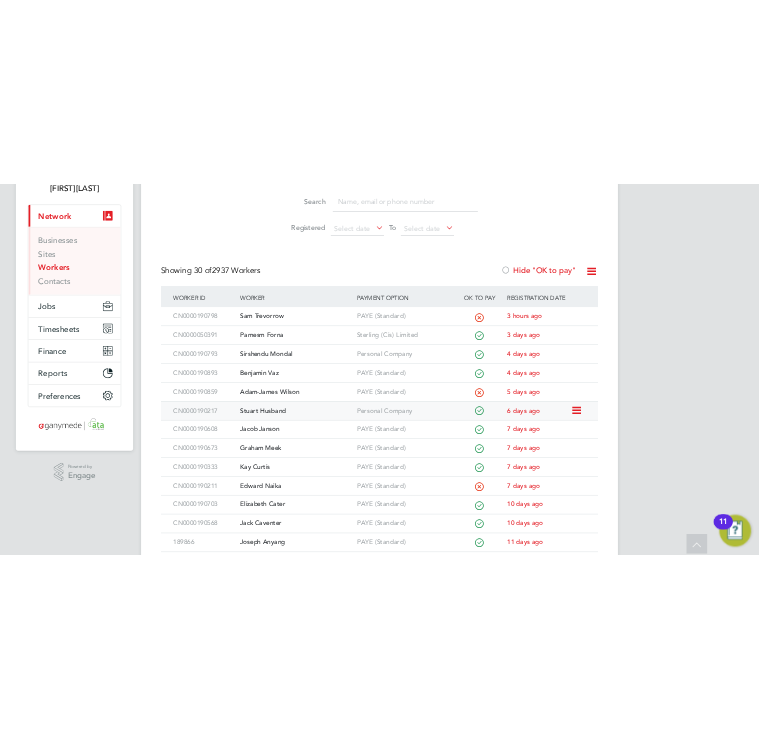 scroll, scrollTop: 0, scrollLeft: 0, axis: both 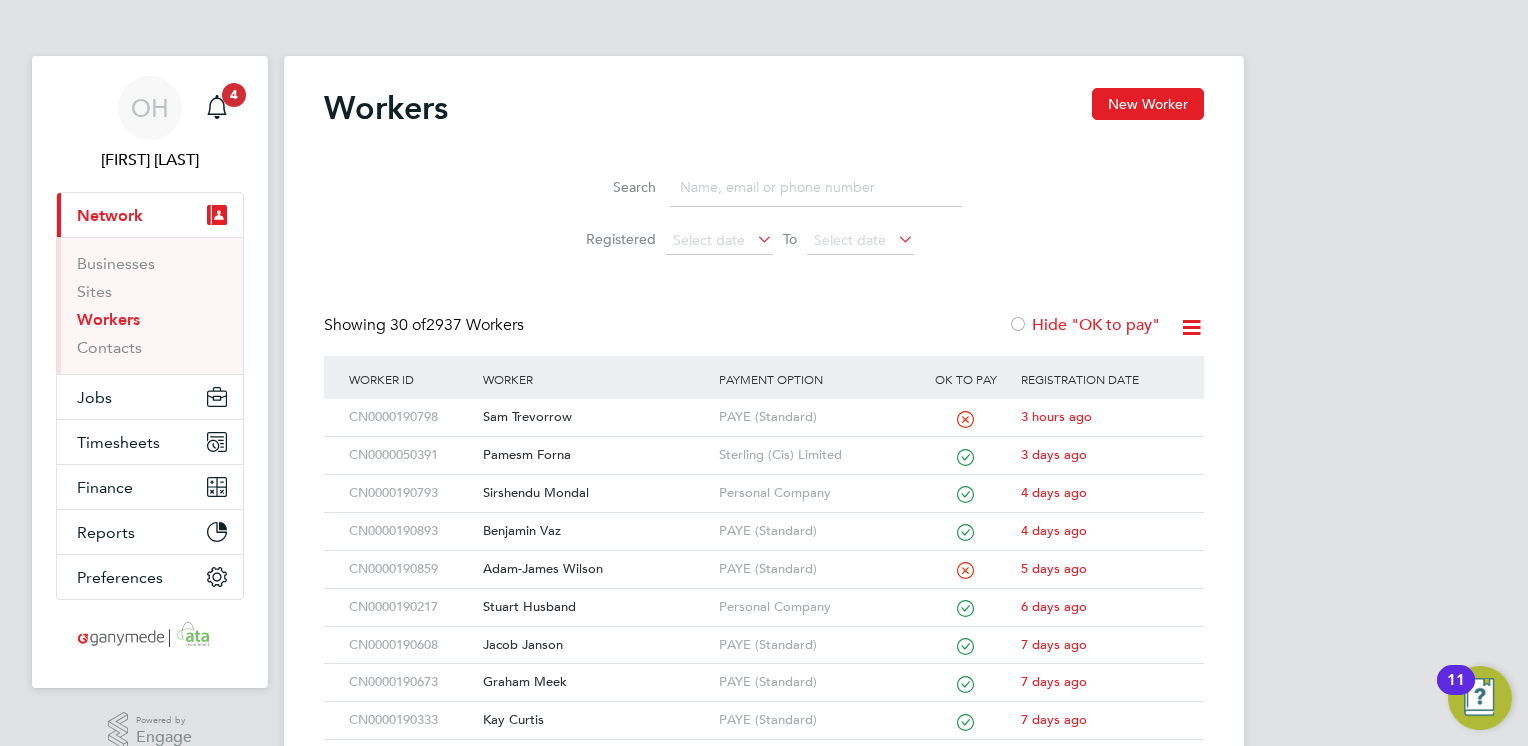 click 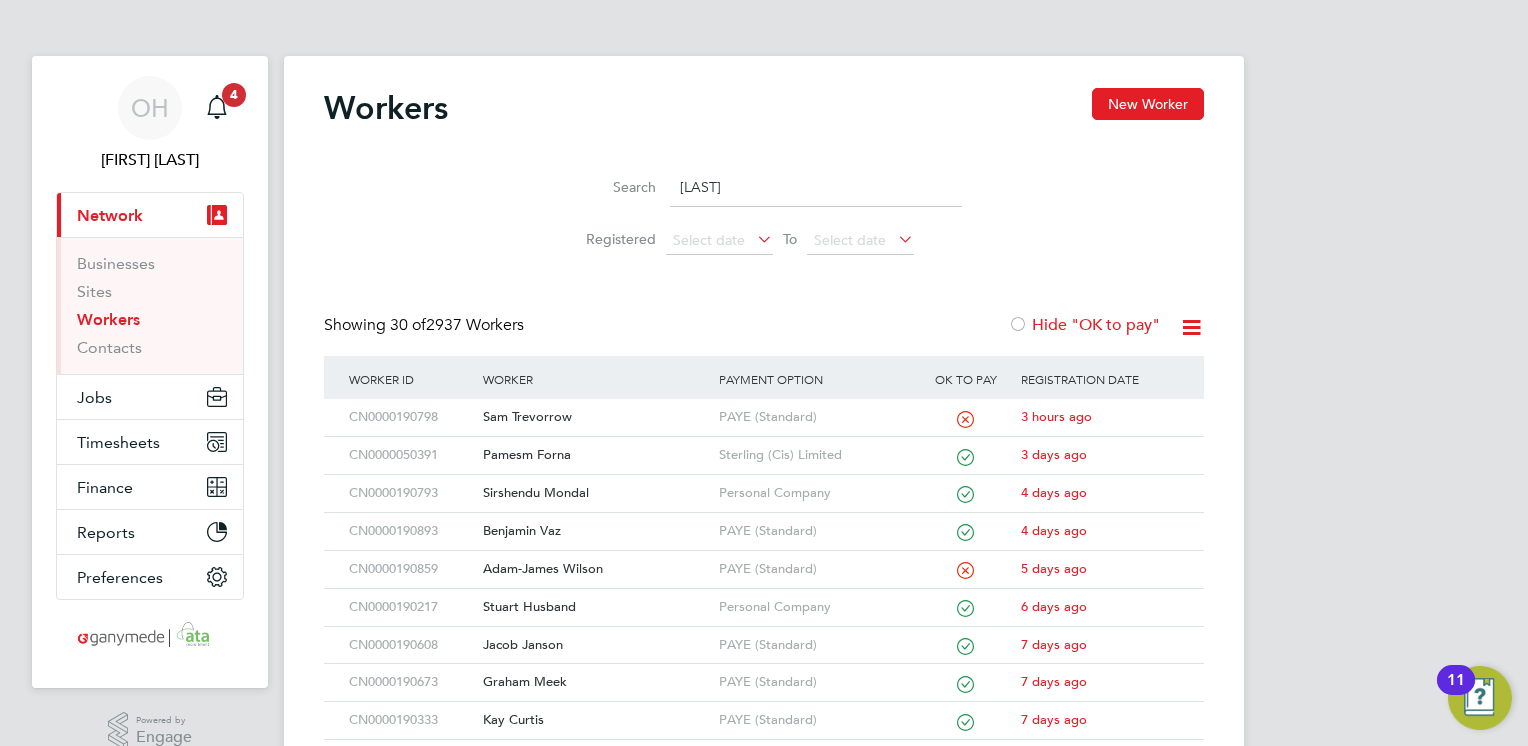 type on "Taylor" 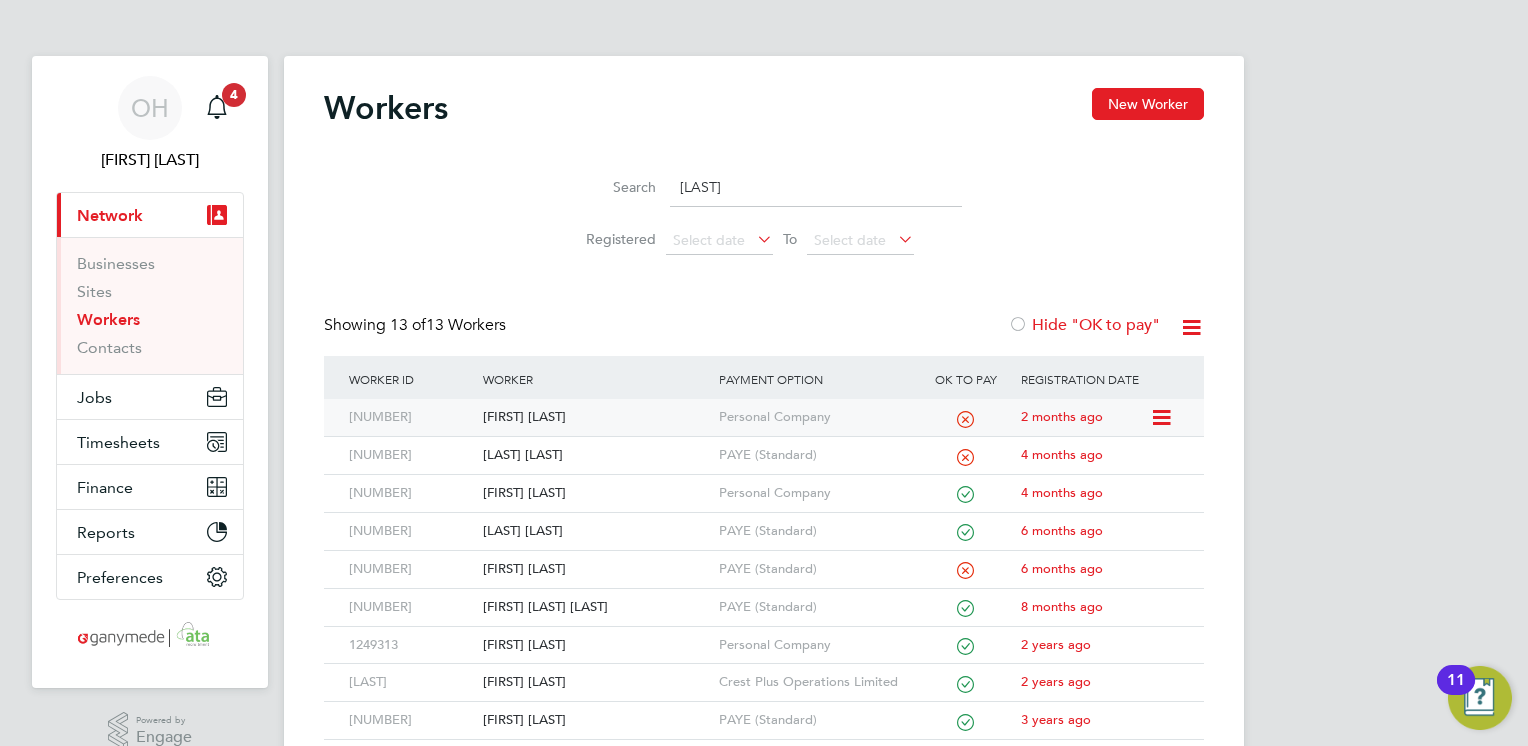 click on "87464" 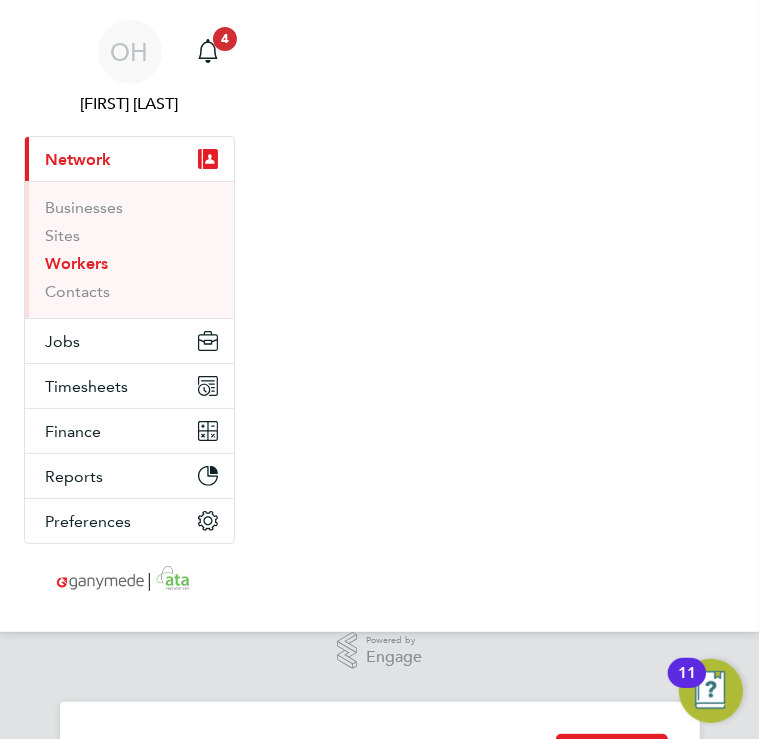 click on "OH   Owen Hughes   Notifications
4   Applications:   Current page:   Network
Businesses   Sites   Workers   Contacts   Jobs
Positions   Vacancies   Placements   Timesheets
Timesheets   Expenses   Finance
Invoices & Credit Notes   Reports
CIS Reports   Preferences
VMS Configurations" at bounding box center [379, 316] 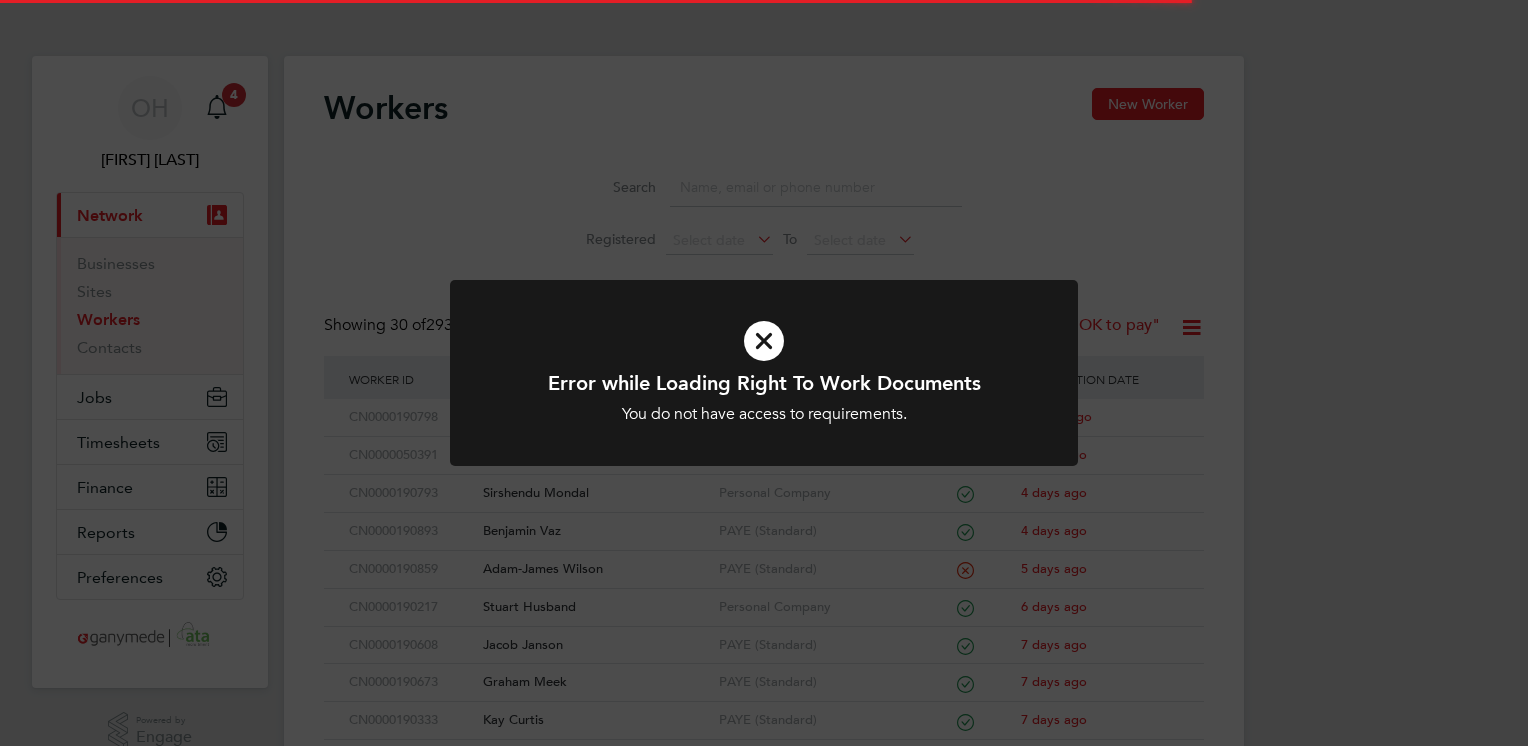scroll, scrollTop: 0, scrollLeft: 0, axis: both 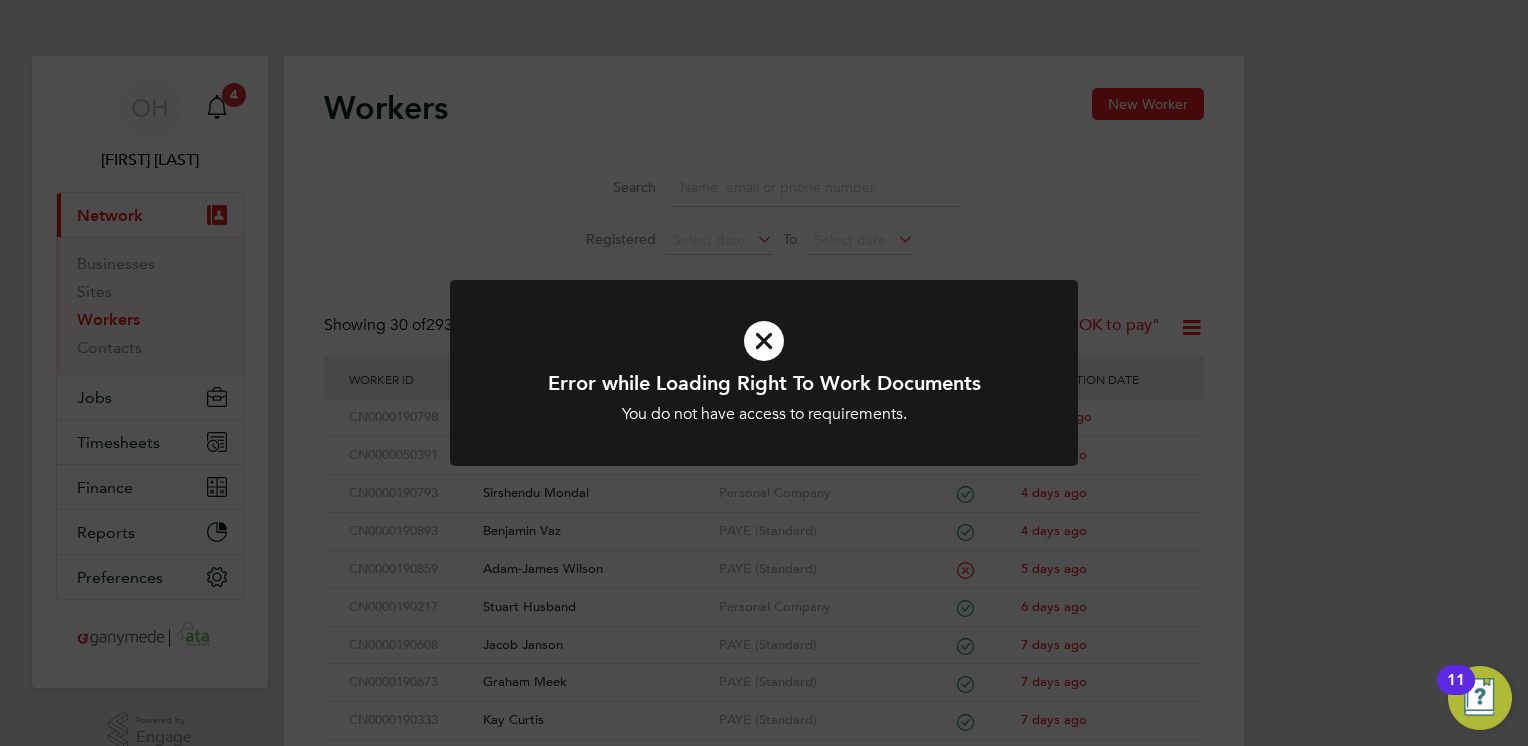 click at bounding box center (764, 341) 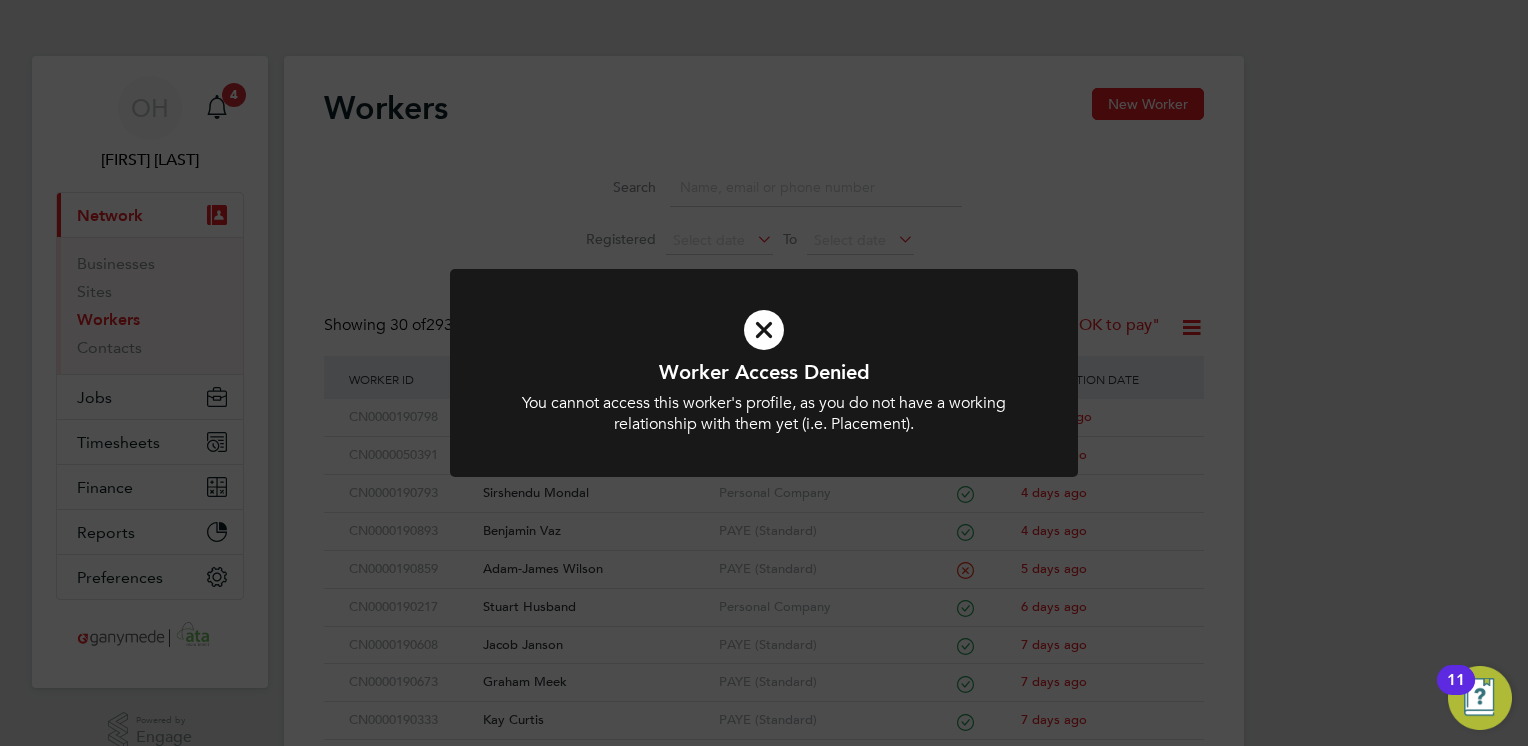 click at bounding box center (764, 330) 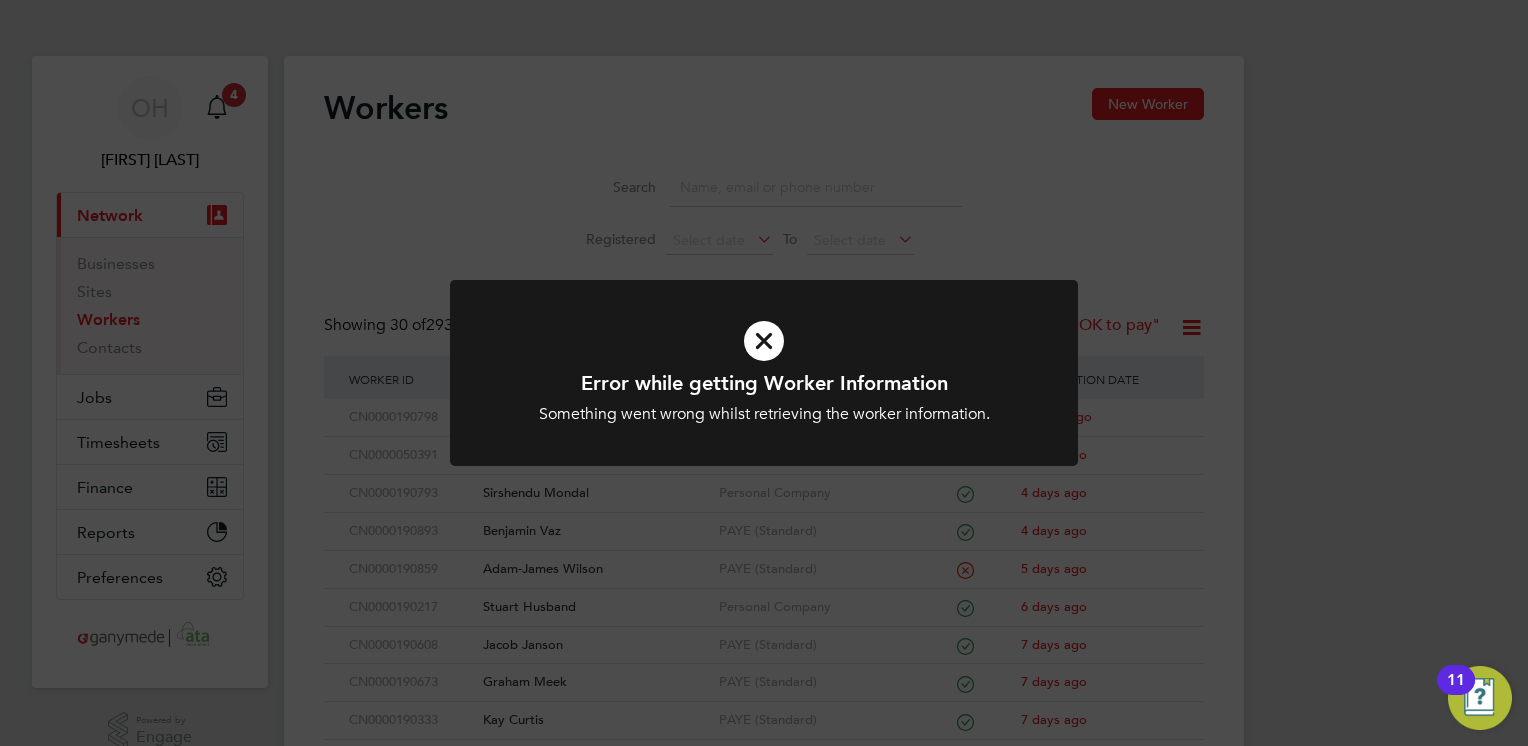 click at bounding box center (764, 341) 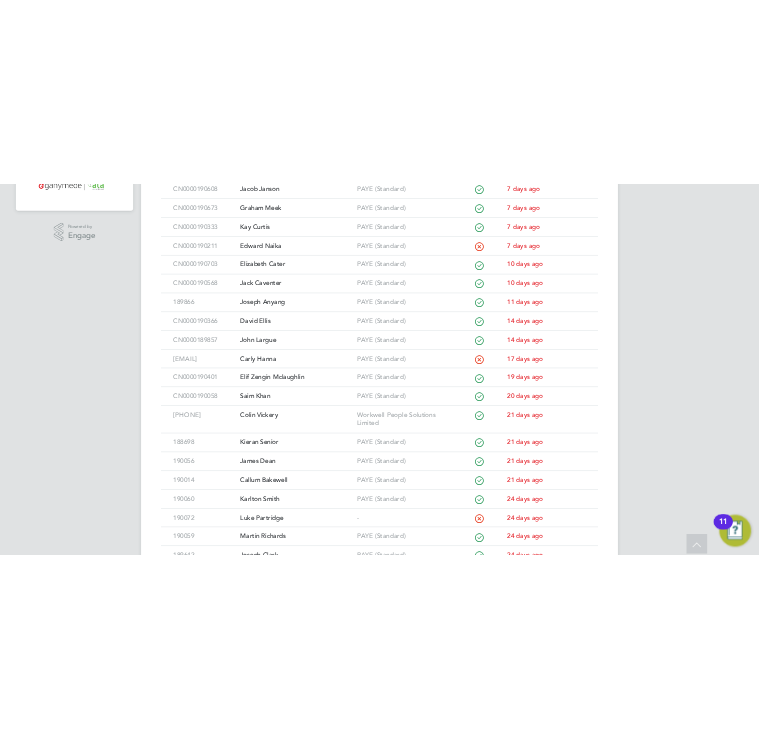 scroll, scrollTop: 0, scrollLeft: 0, axis: both 